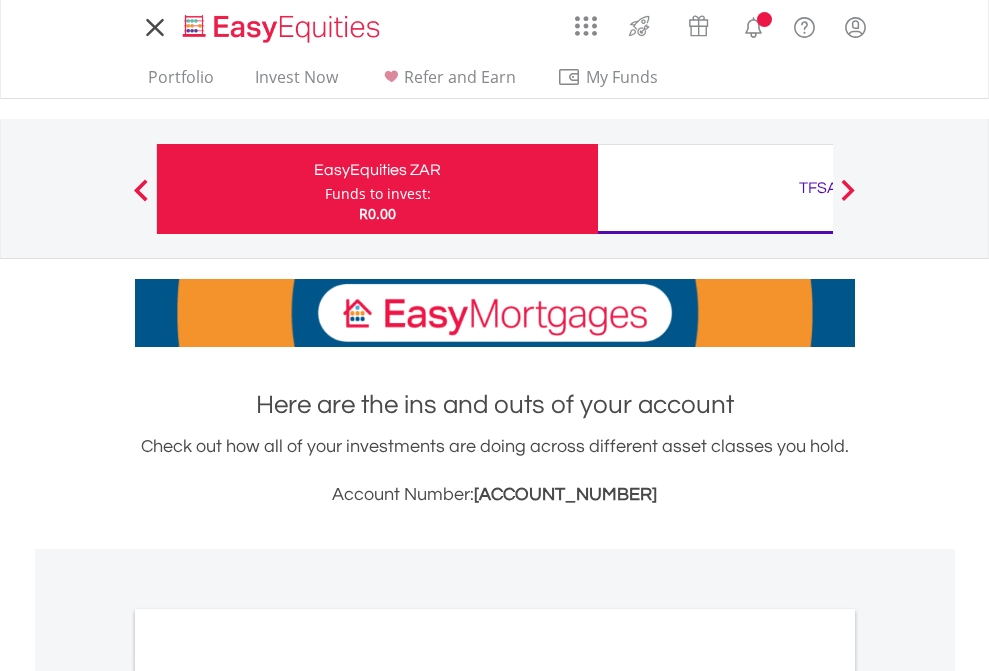 scroll, scrollTop: 0, scrollLeft: 0, axis: both 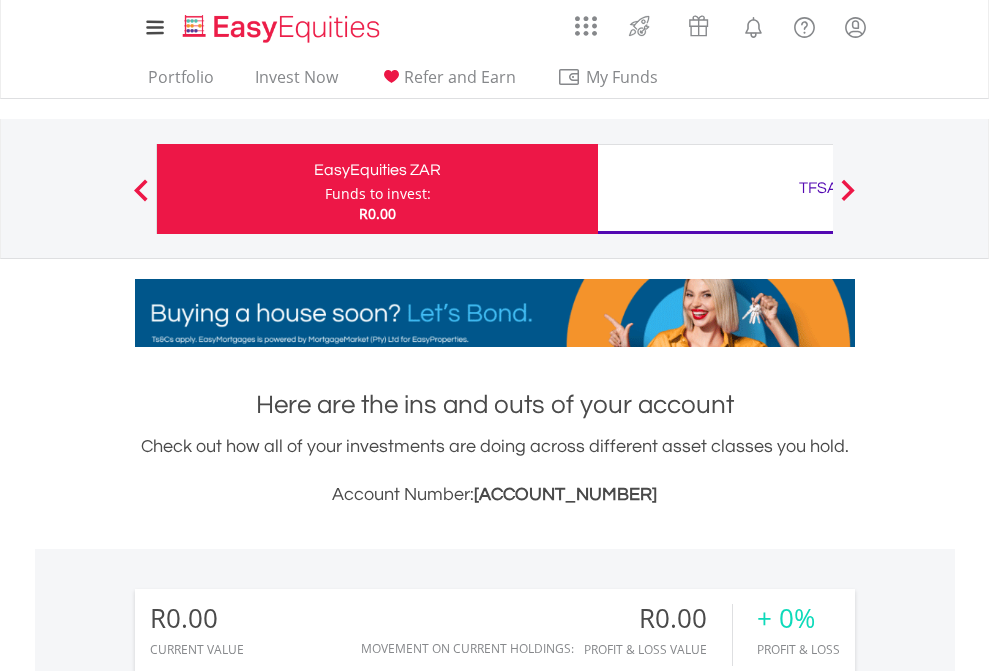 click on "Funds to invest:" at bounding box center [378, 194] 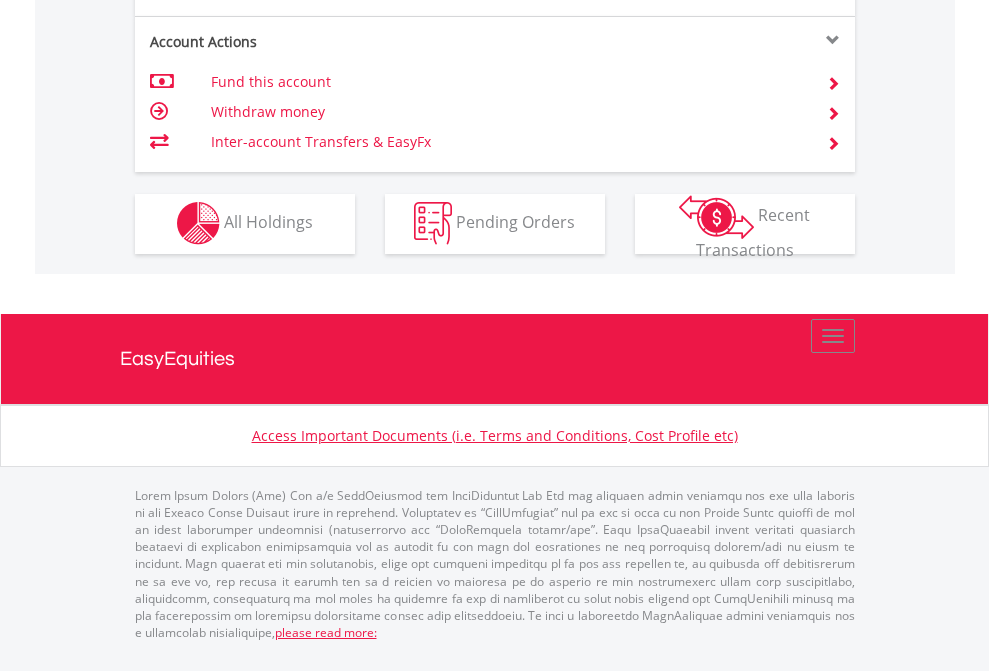 scroll, scrollTop: 1870, scrollLeft: 0, axis: vertical 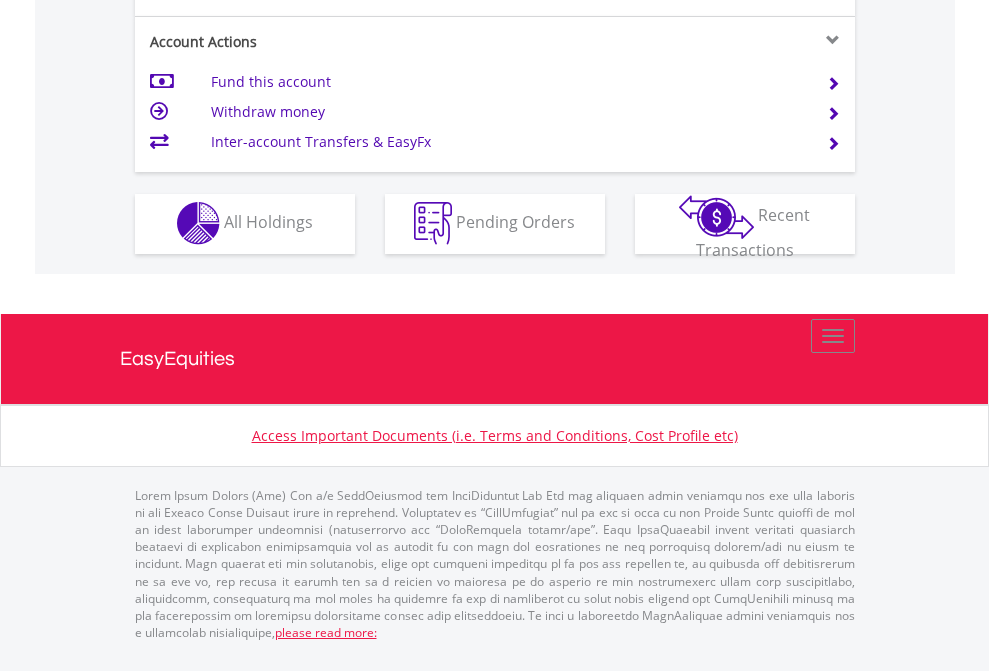 click on "Investment types" at bounding box center (706, -353) 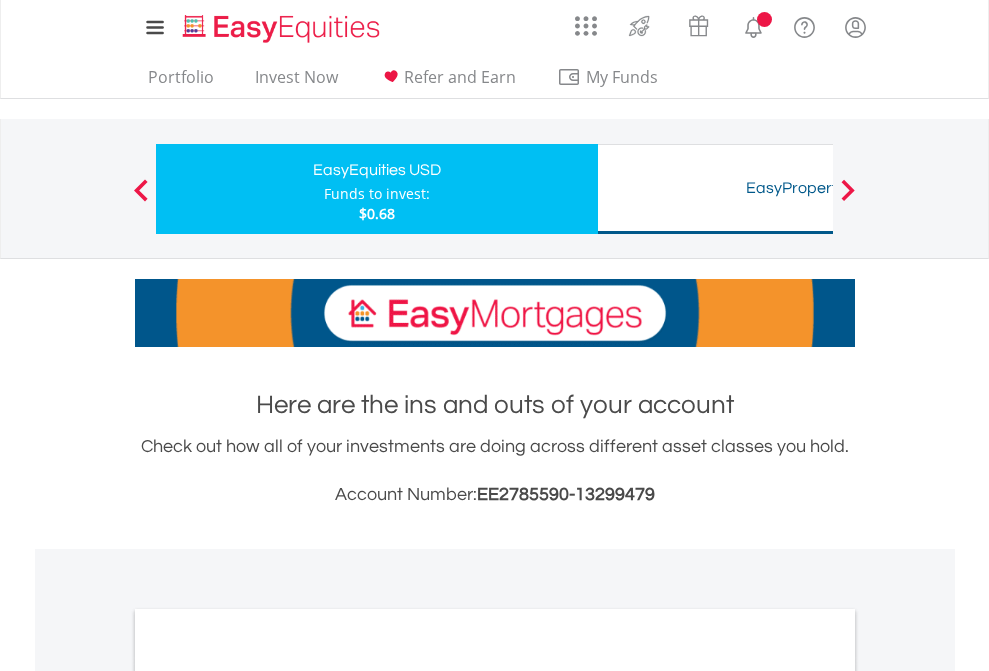 scroll, scrollTop: 0, scrollLeft: 0, axis: both 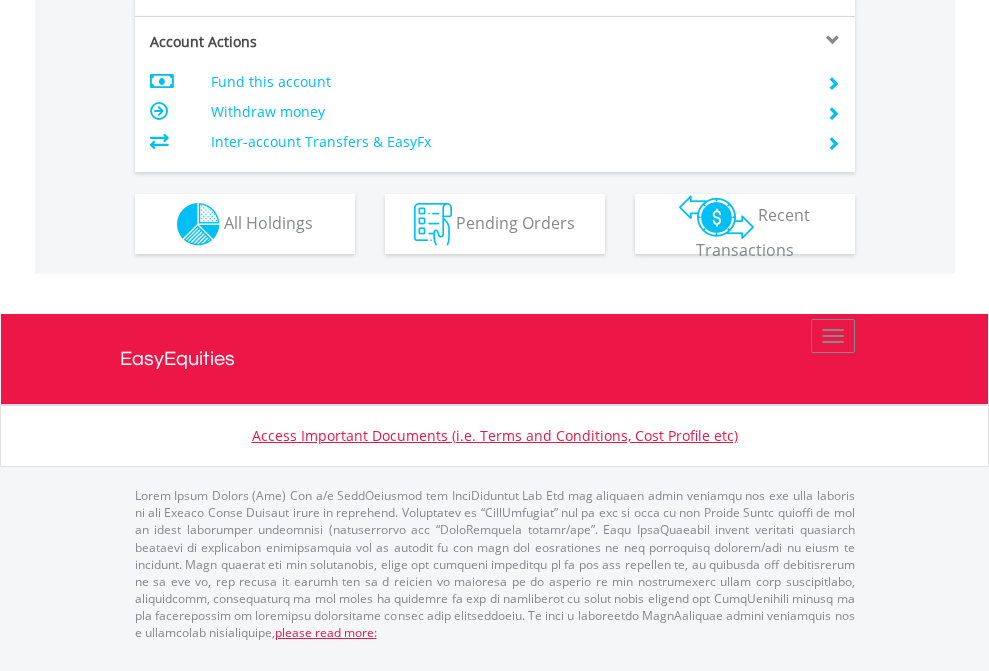 click on "Investment types" at bounding box center (706, -337) 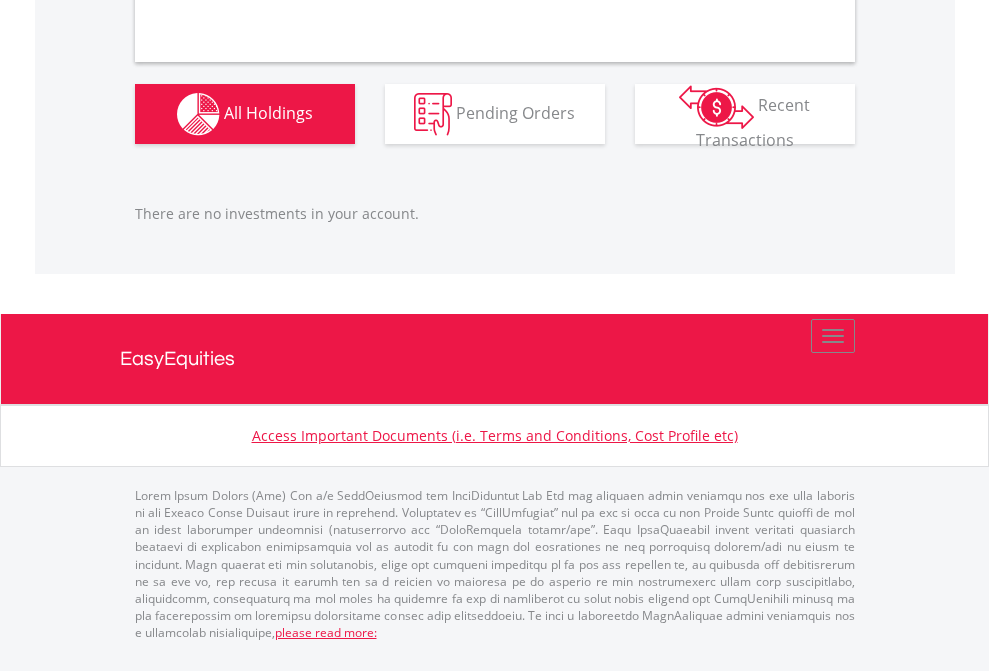 scroll, scrollTop: 1980, scrollLeft: 0, axis: vertical 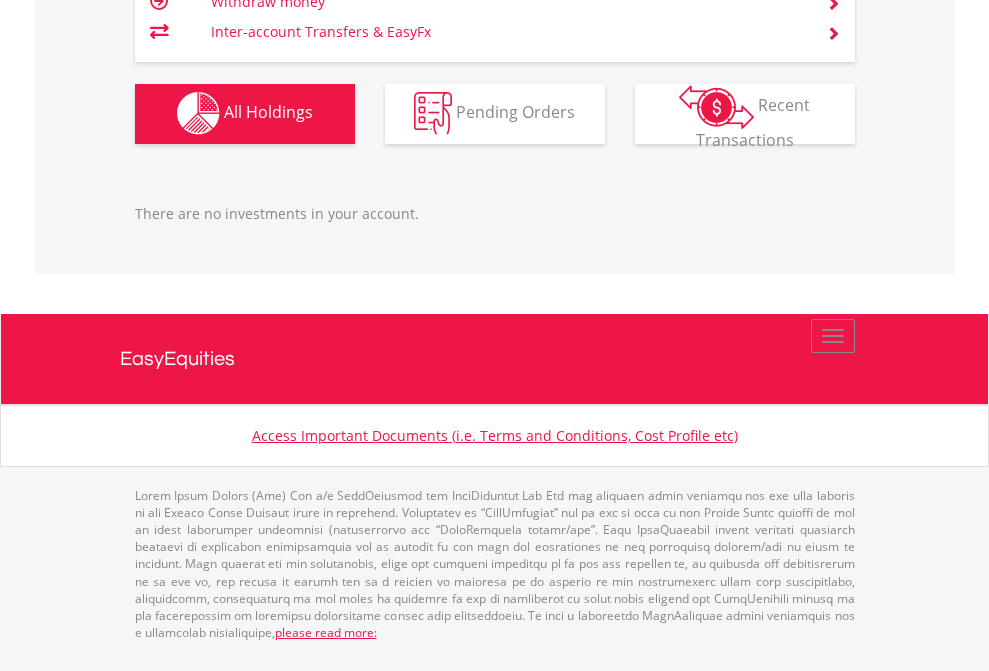 click on "TFSA" at bounding box center [818, -1142] 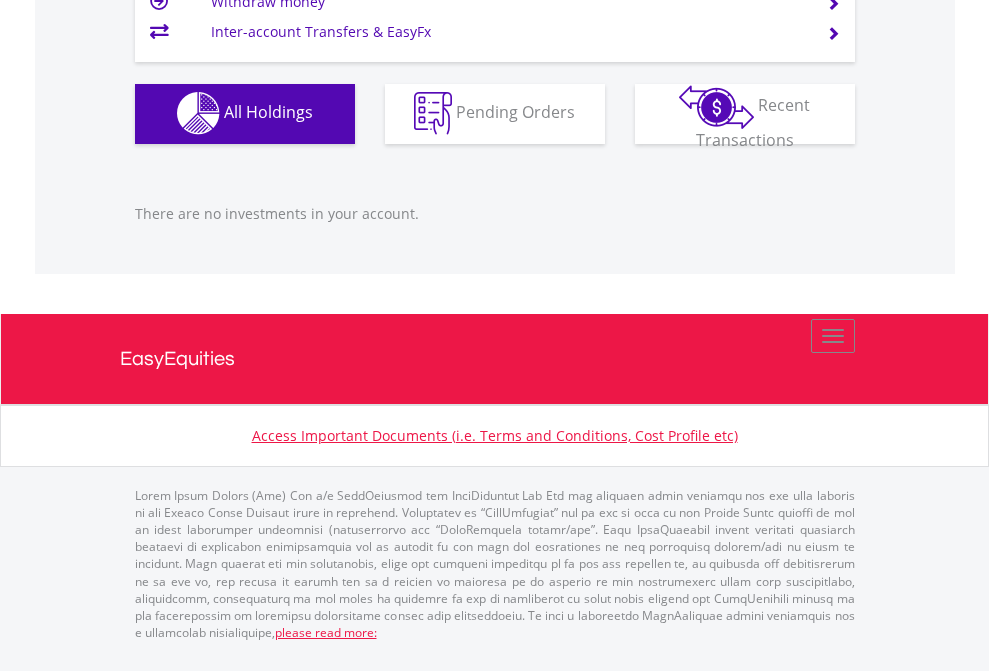 scroll, scrollTop: 1980, scrollLeft: 0, axis: vertical 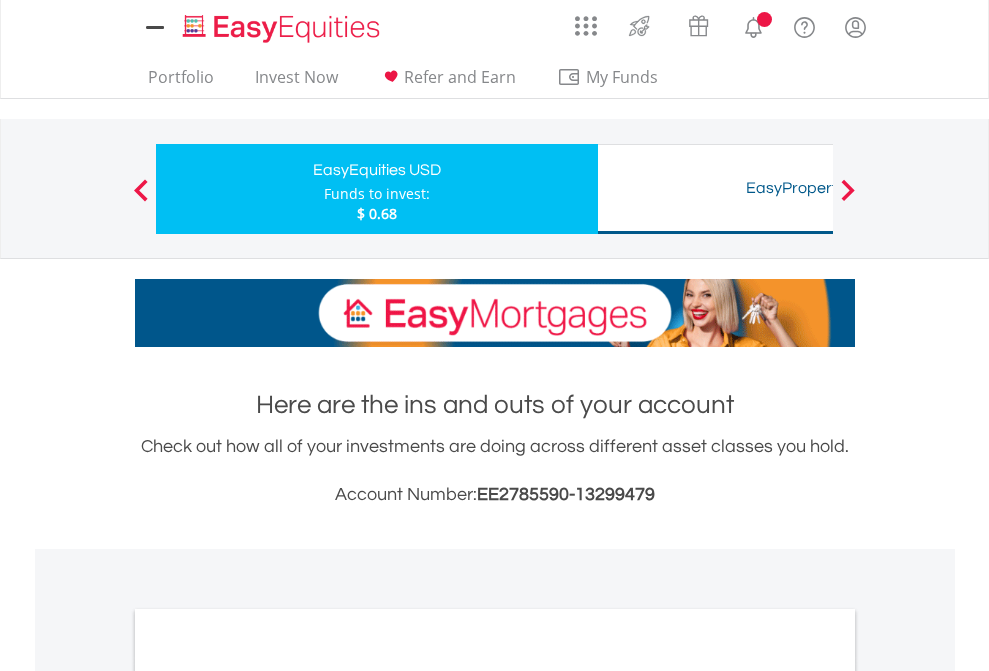 click on "All Holdings" at bounding box center [268, 1096] 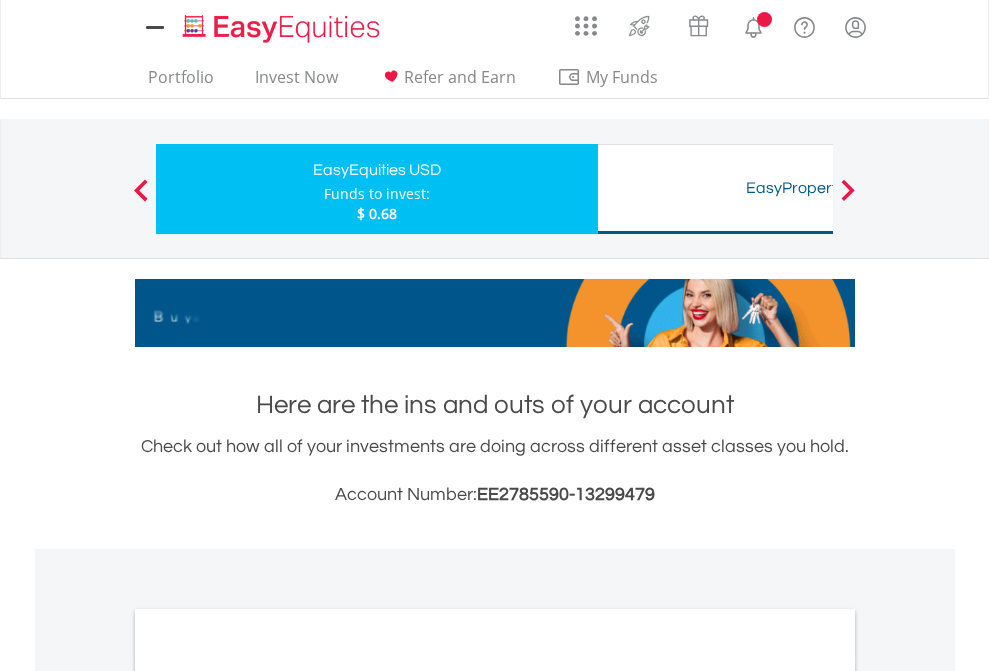 scroll, scrollTop: 1202, scrollLeft: 0, axis: vertical 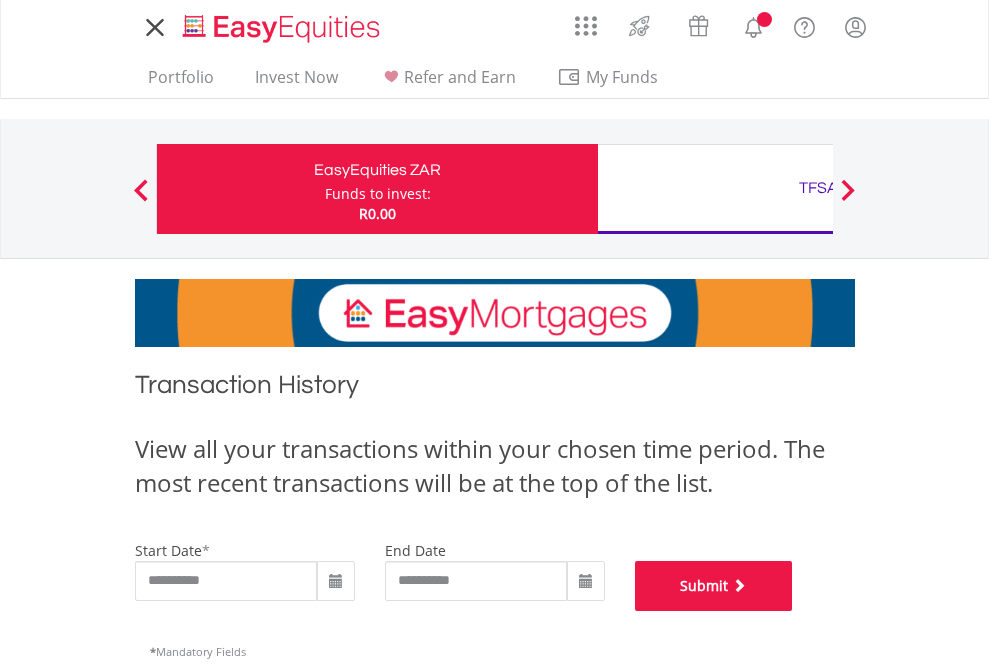 click on "Submit" at bounding box center (714, 586) 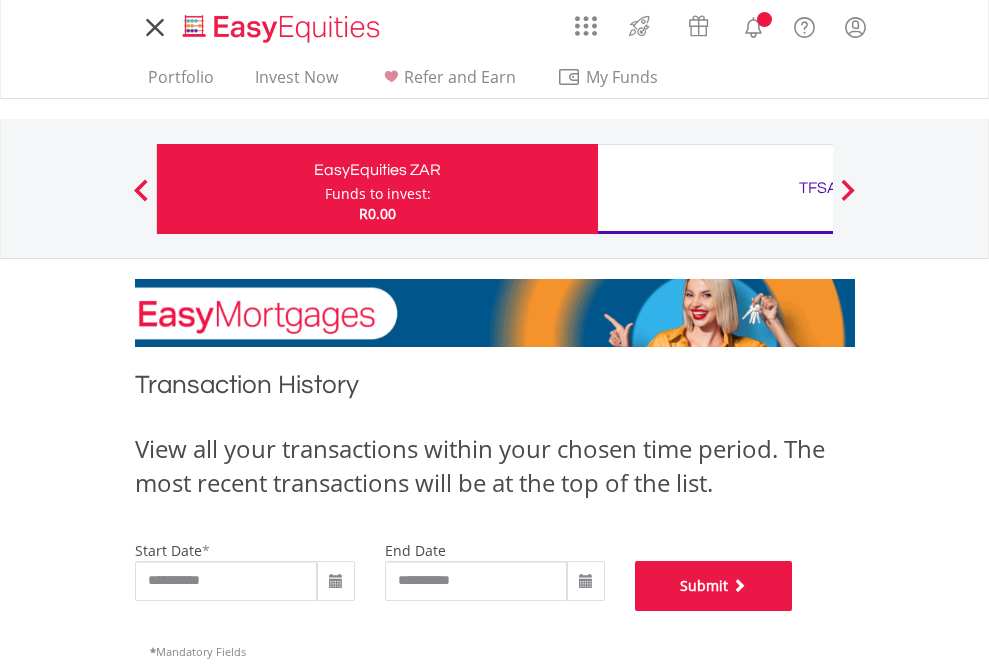 scroll, scrollTop: 811, scrollLeft: 0, axis: vertical 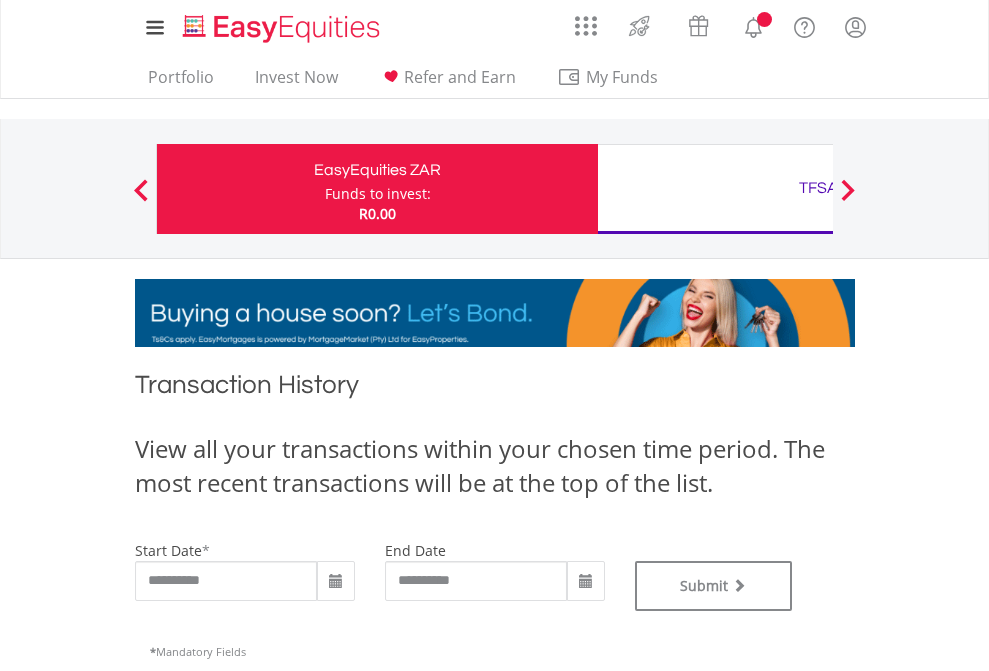 click on "TFSA" at bounding box center (818, 188) 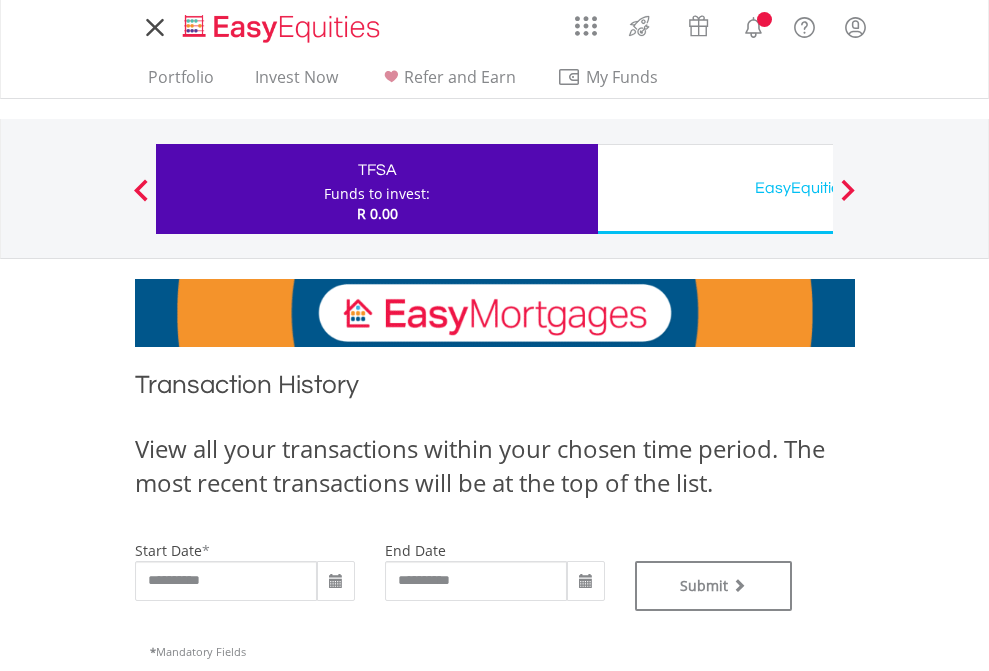 scroll, scrollTop: 0, scrollLeft: 0, axis: both 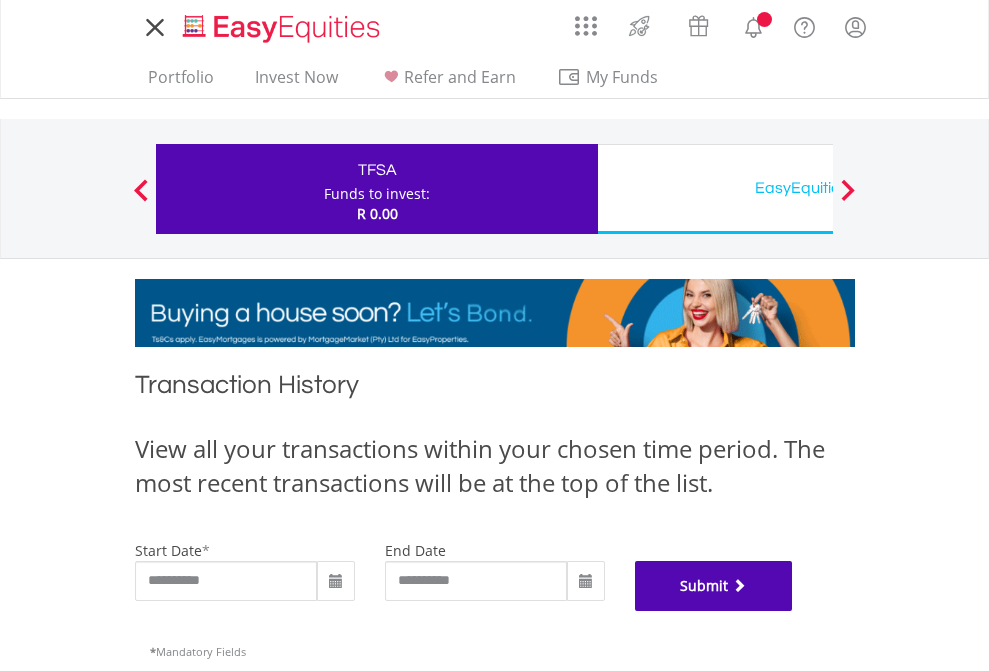 click on "Submit" at bounding box center [714, 586] 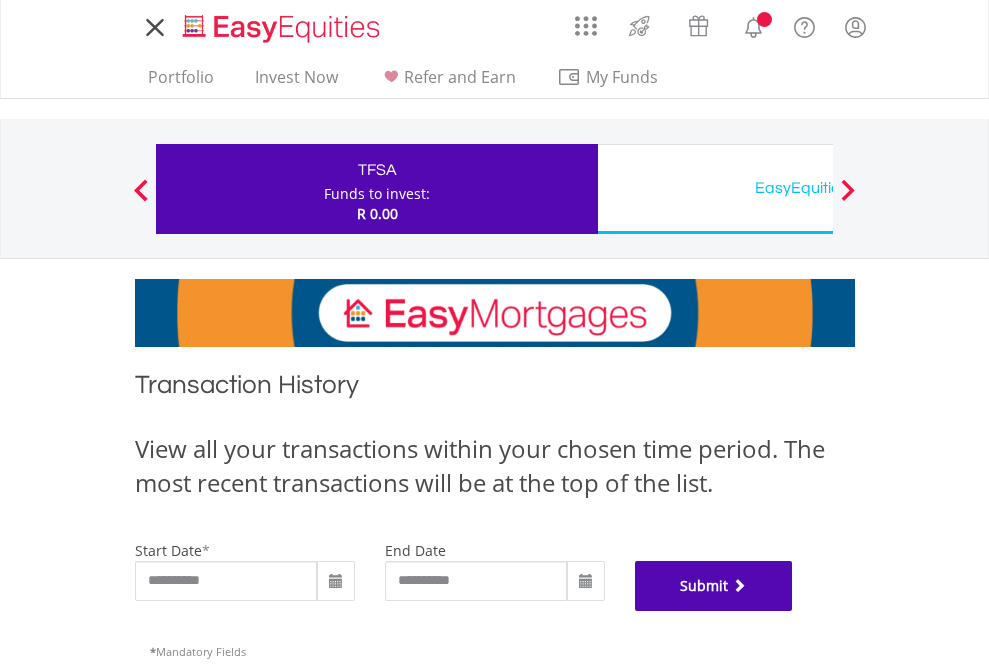 scroll, scrollTop: 811, scrollLeft: 0, axis: vertical 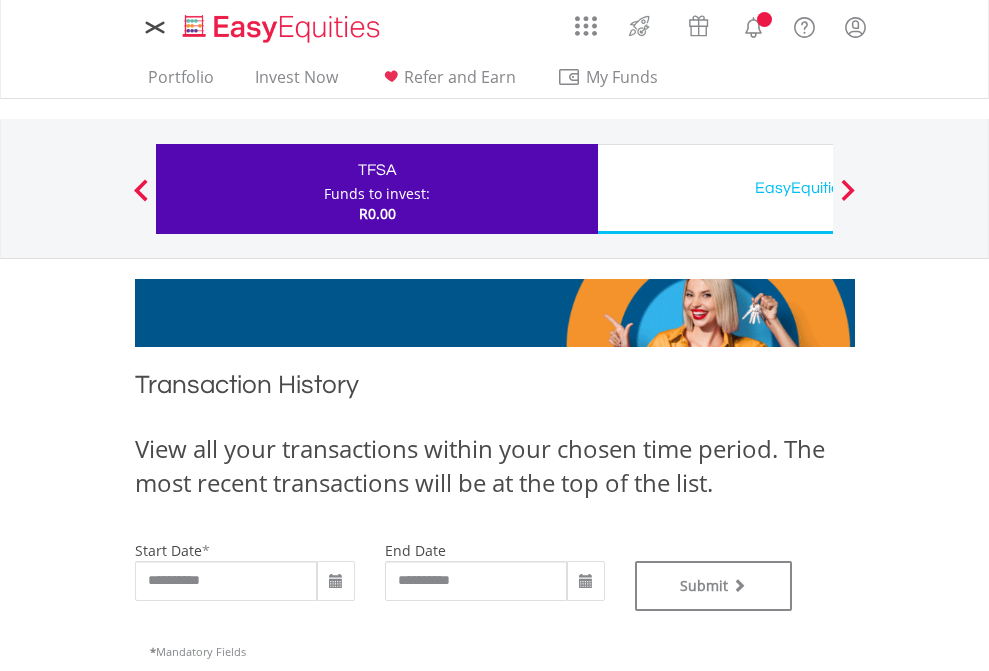 click on "EasyEquities USD" at bounding box center [818, 188] 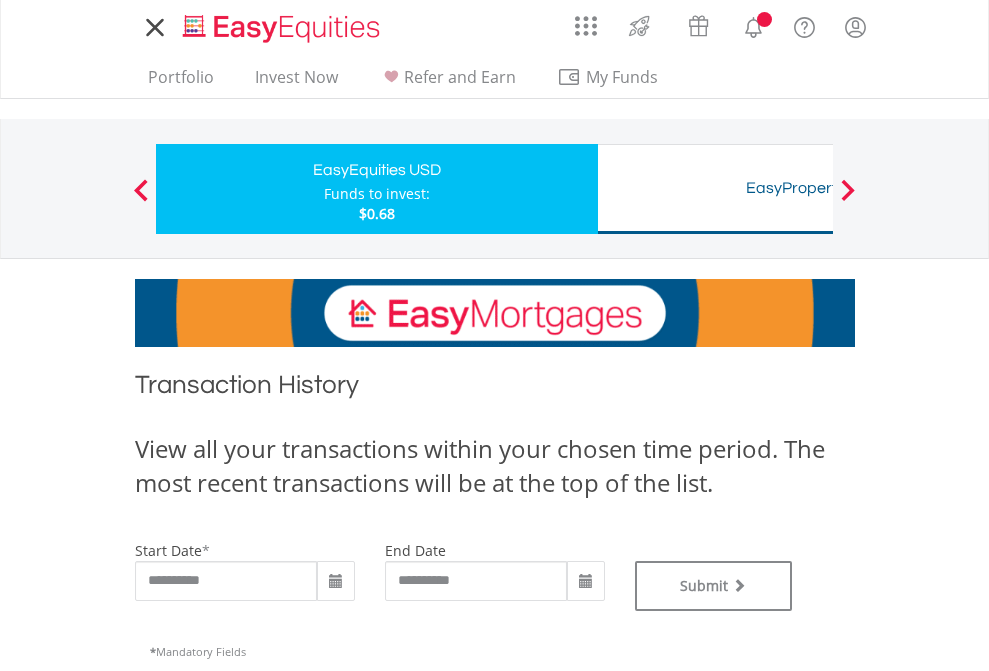 scroll, scrollTop: 0, scrollLeft: 0, axis: both 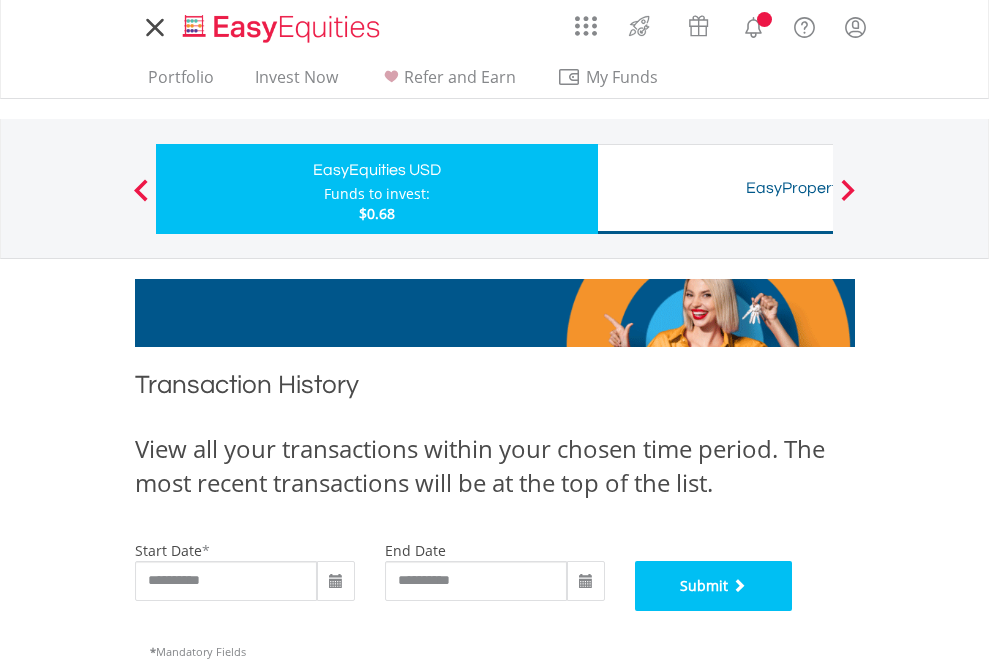 click on "Submit" at bounding box center (714, 586) 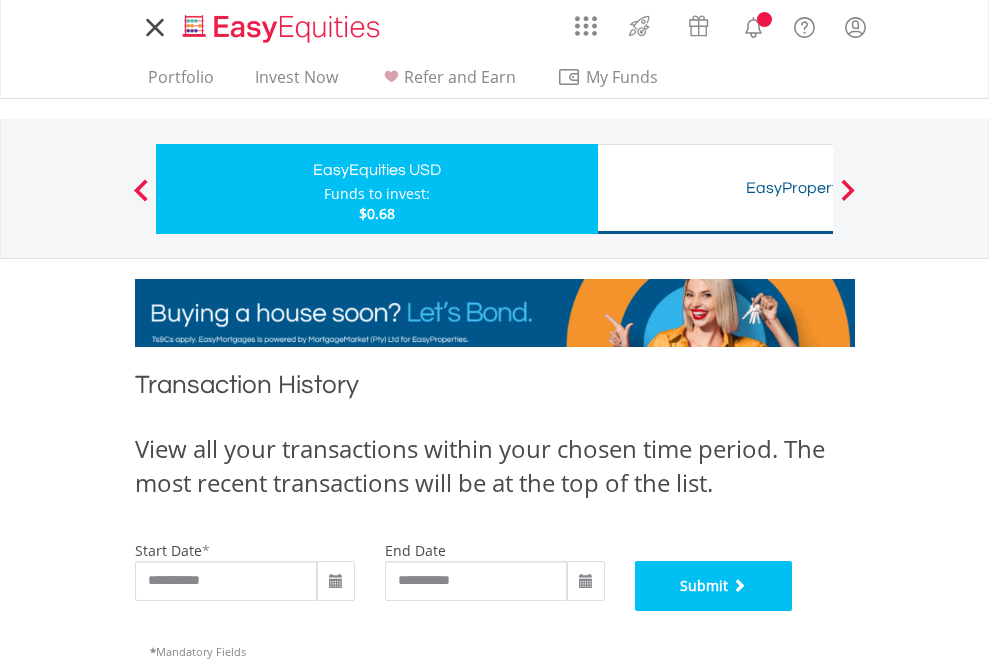 scroll, scrollTop: 811, scrollLeft: 0, axis: vertical 